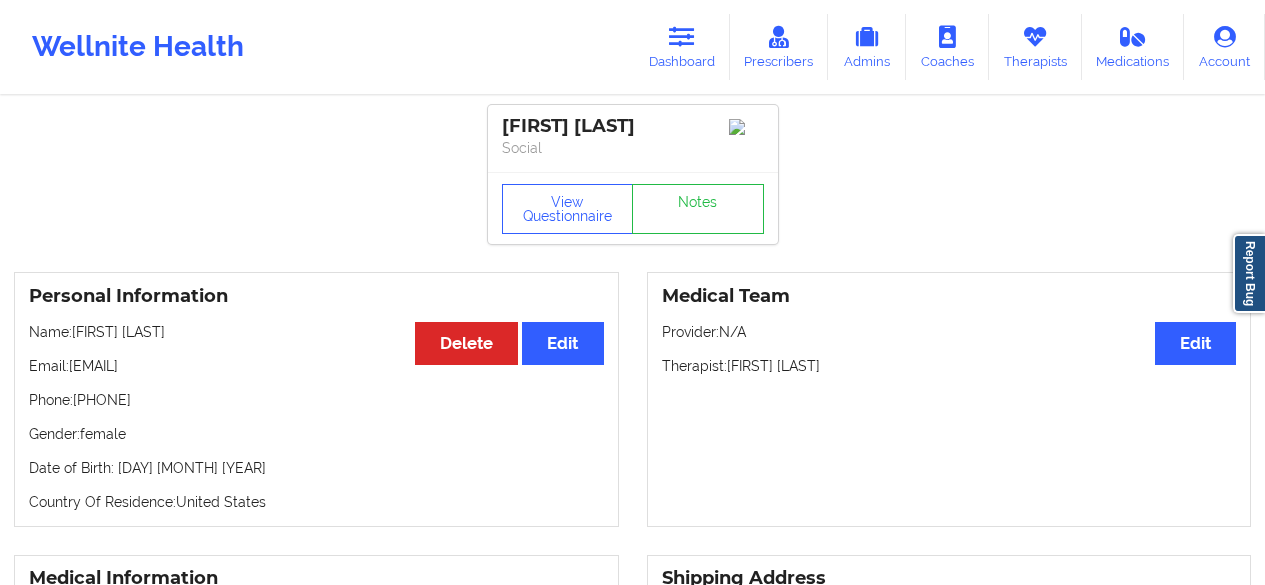 scroll, scrollTop: 1503, scrollLeft: 0, axis: vertical 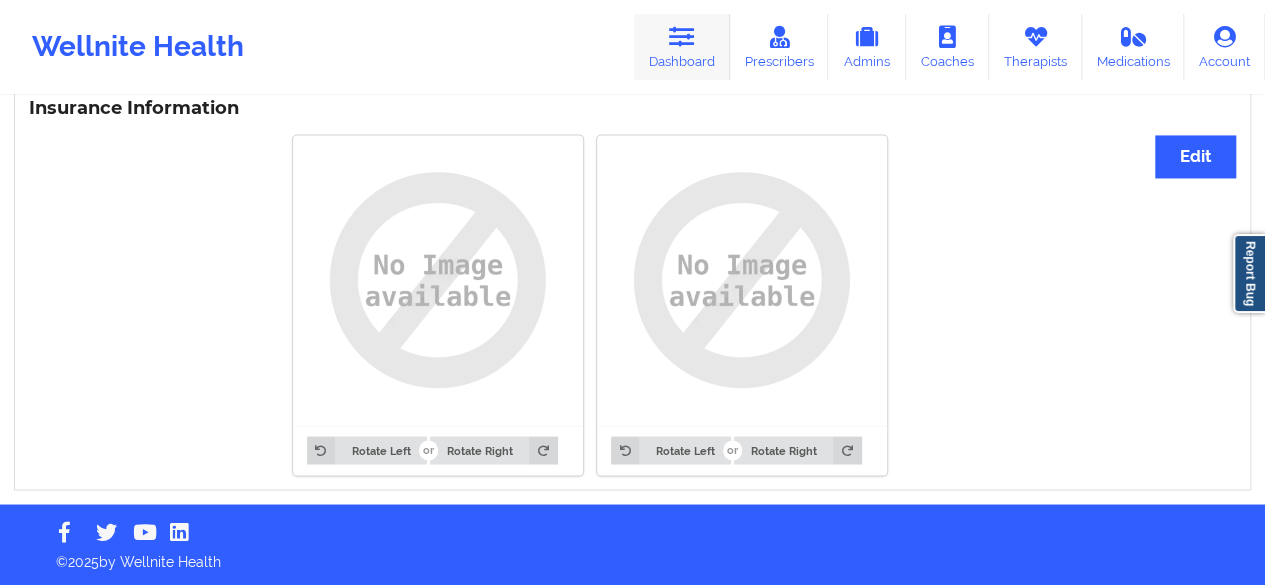 click at bounding box center [682, 37] 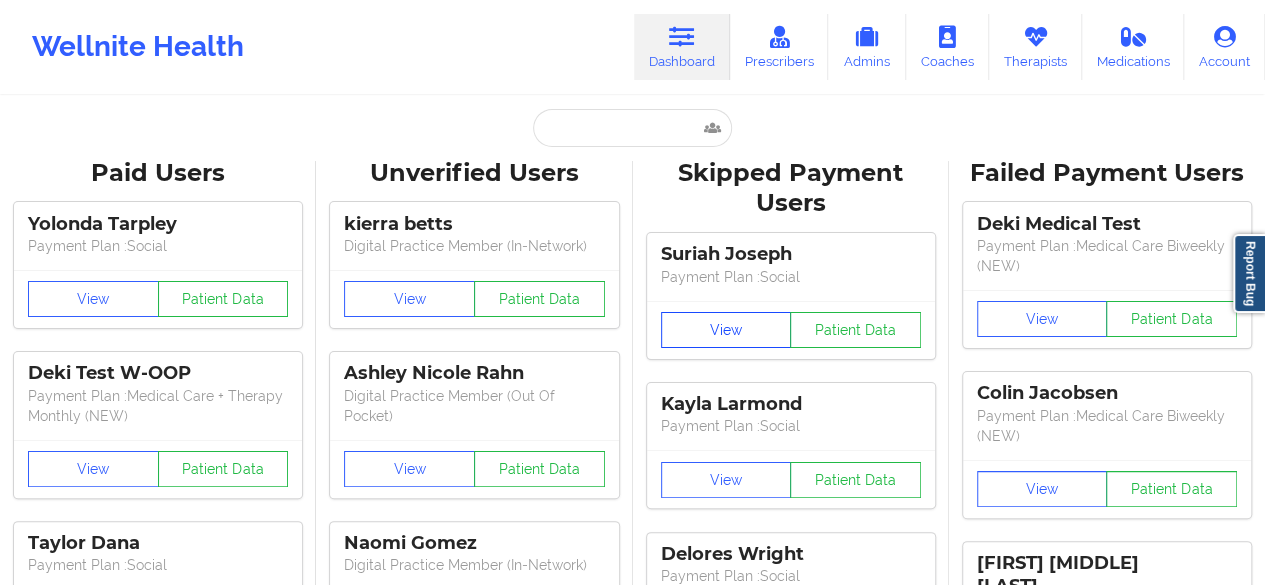 scroll, scrollTop: 0, scrollLeft: 0, axis: both 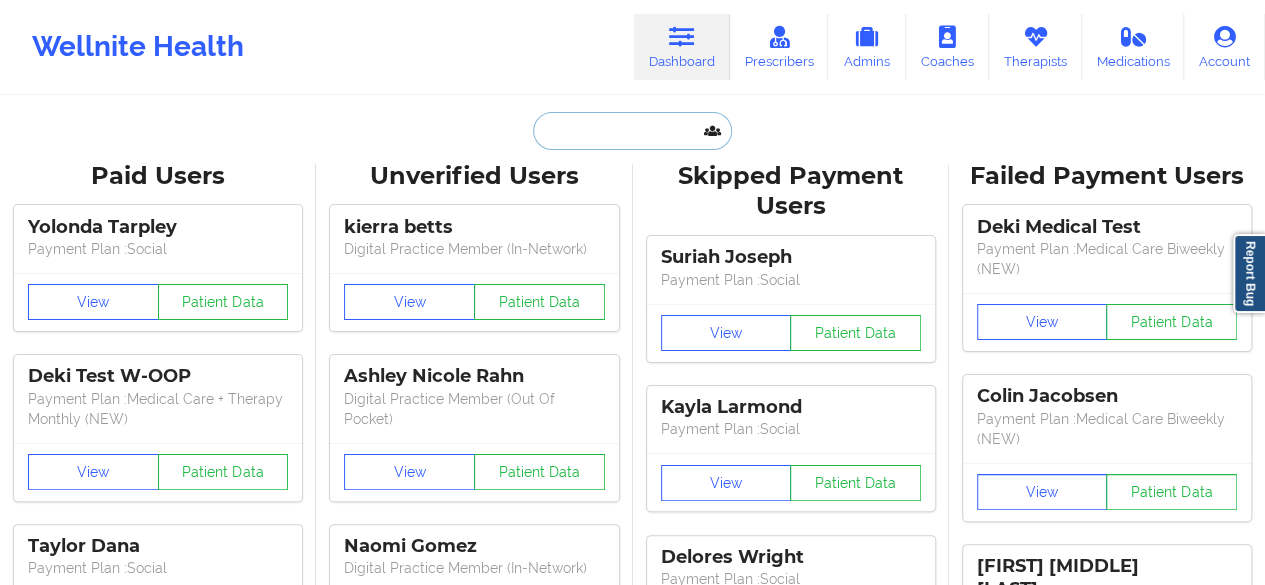 click at bounding box center [632, 131] 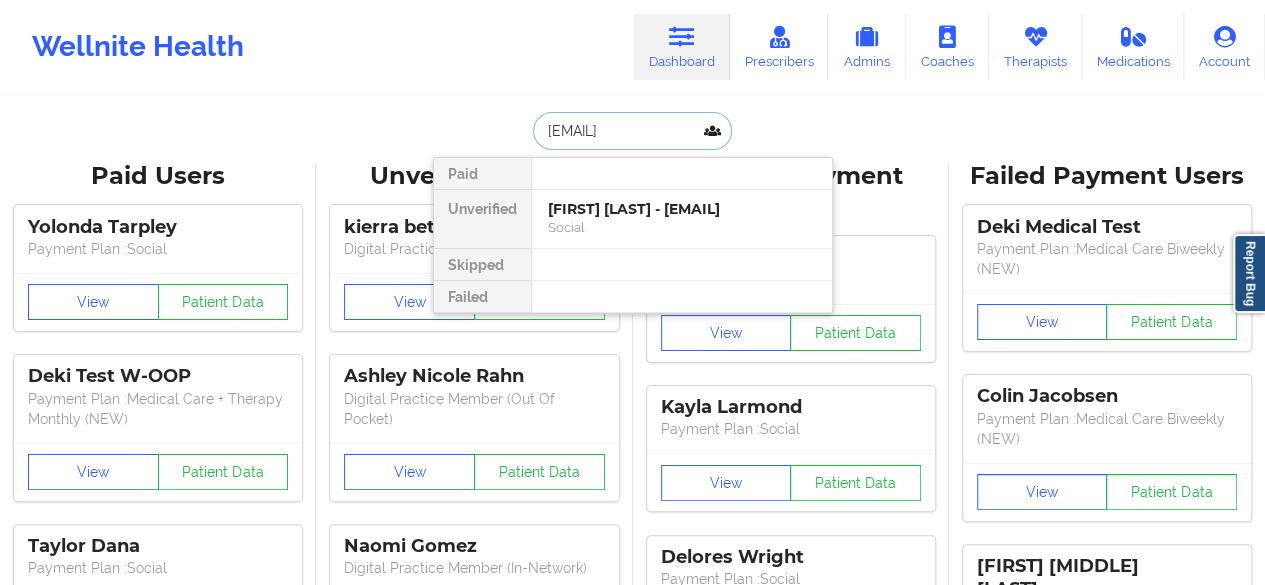 scroll, scrollTop: 0, scrollLeft: 30, axis: horizontal 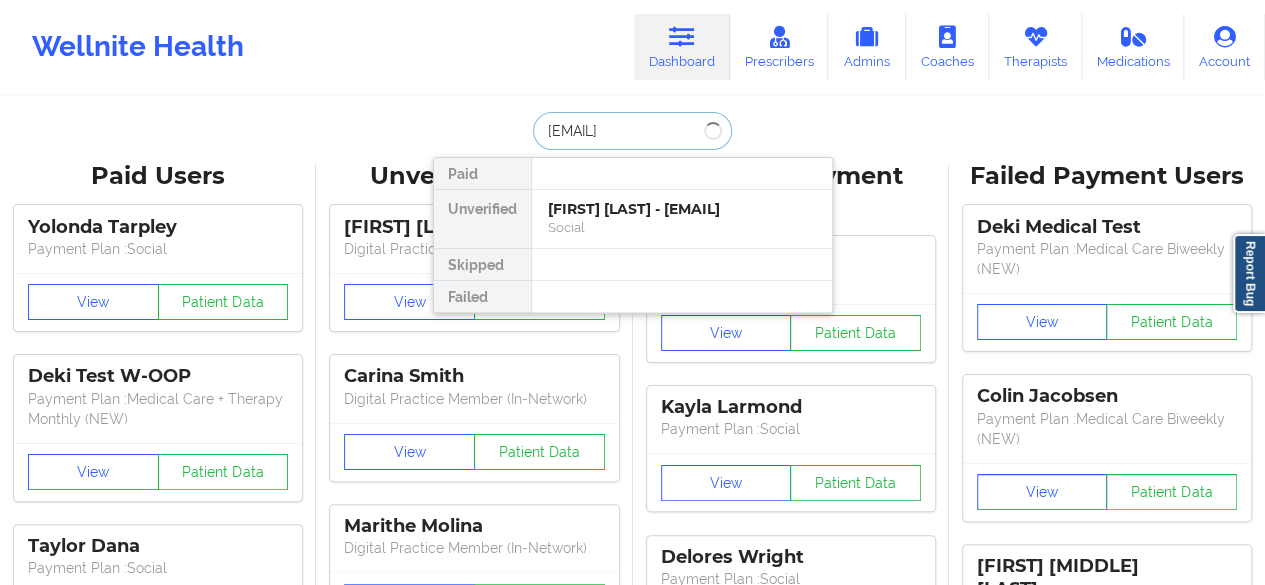 type on "[EMAIL]" 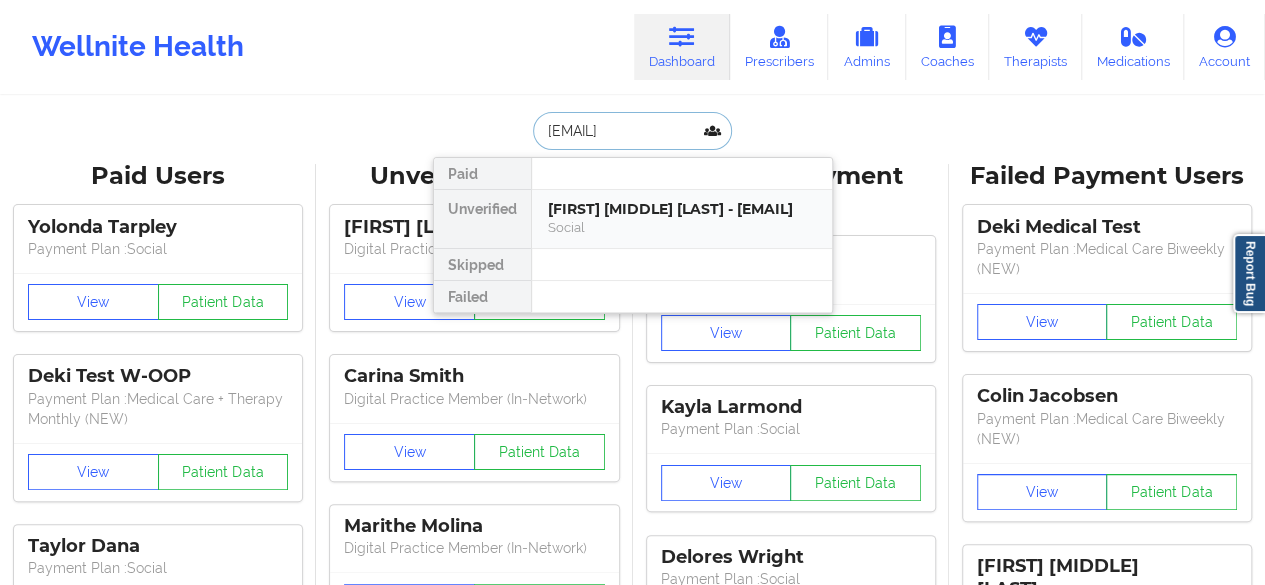 click on "[FIRST] [MIDDLE] [LAST] - [EMAIL]" at bounding box center [682, 209] 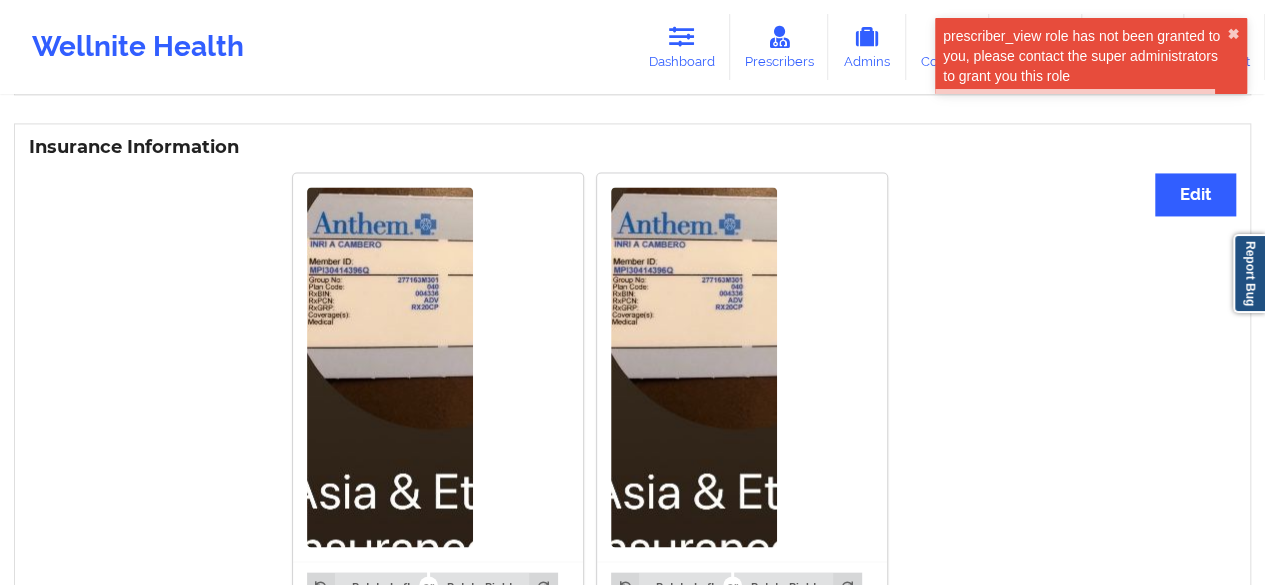 scroll, scrollTop: 1401, scrollLeft: 0, axis: vertical 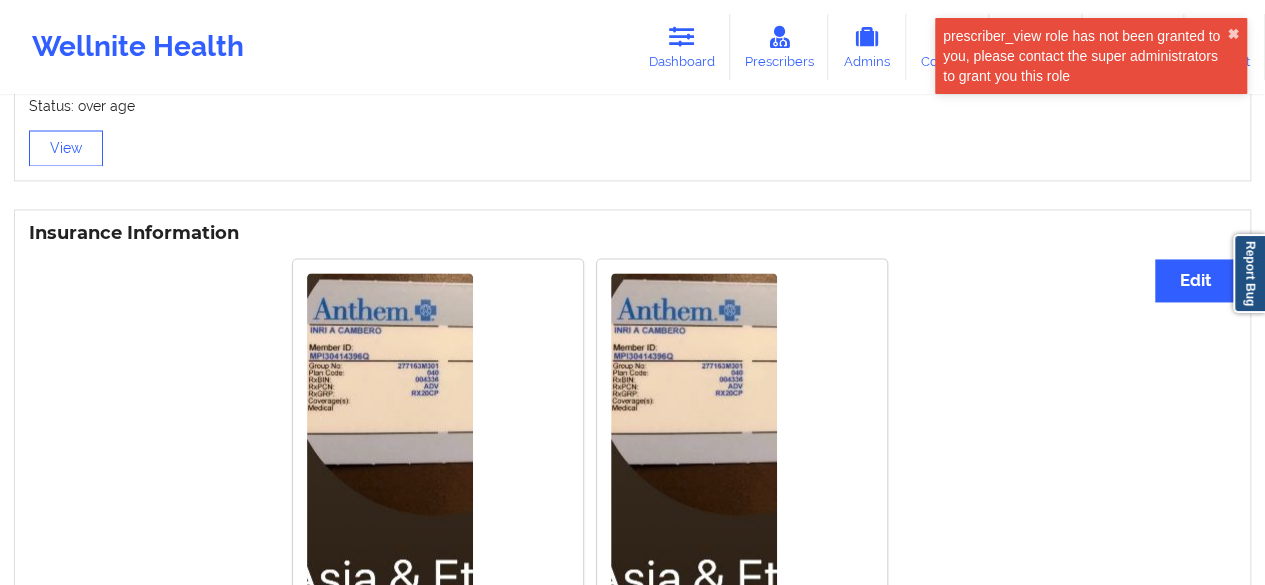click at bounding box center (390, 453) 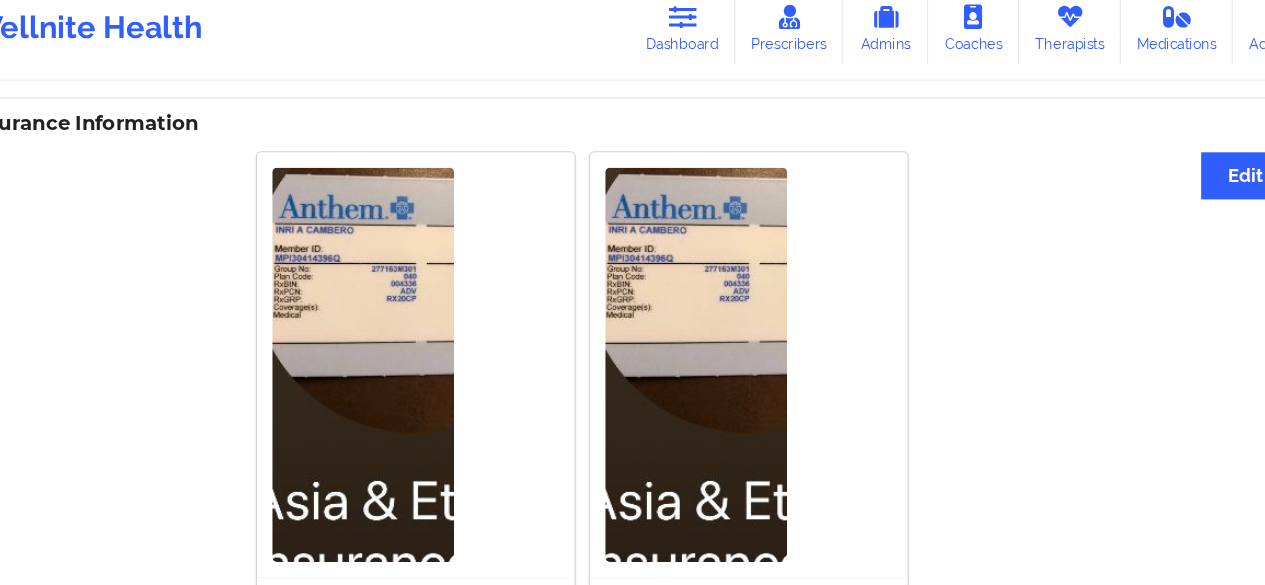 scroll, scrollTop: 1500, scrollLeft: 0, axis: vertical 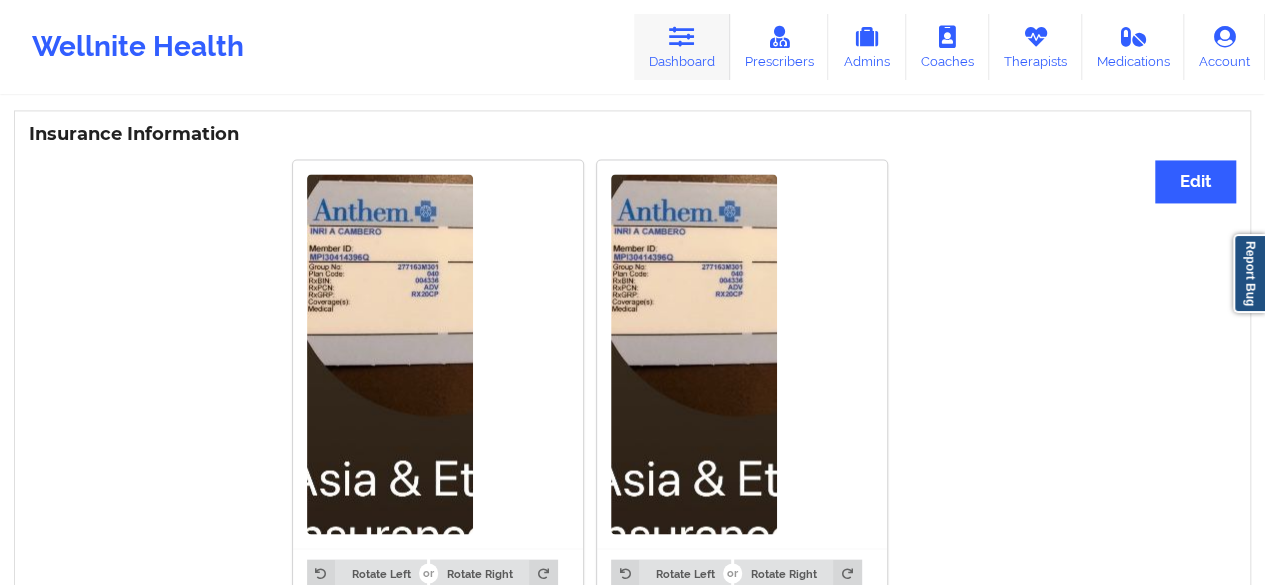 click at bounding box center (682, 37) 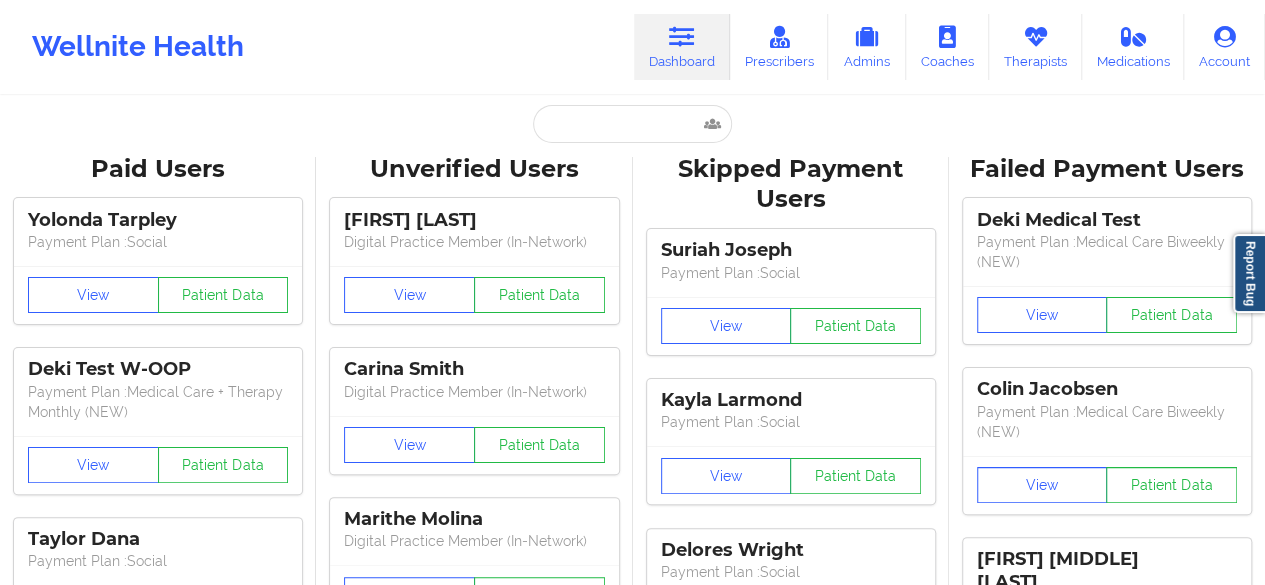 scroll, scrollTop: 0, scrollLeft: 0, axis: both 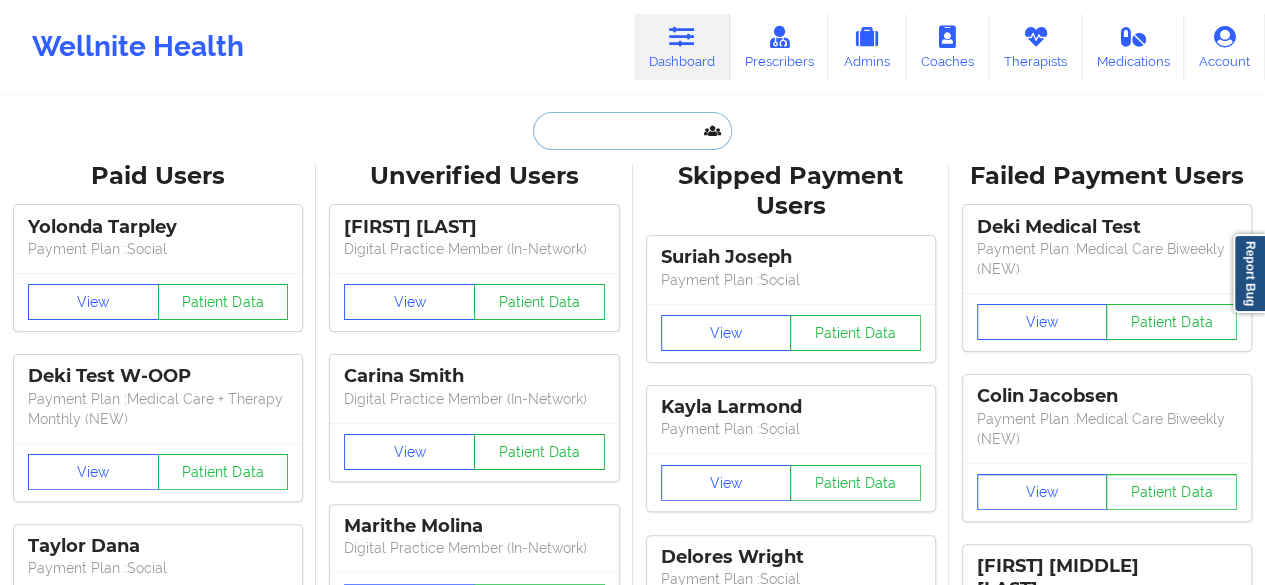 click at bounding box center [632, 131] 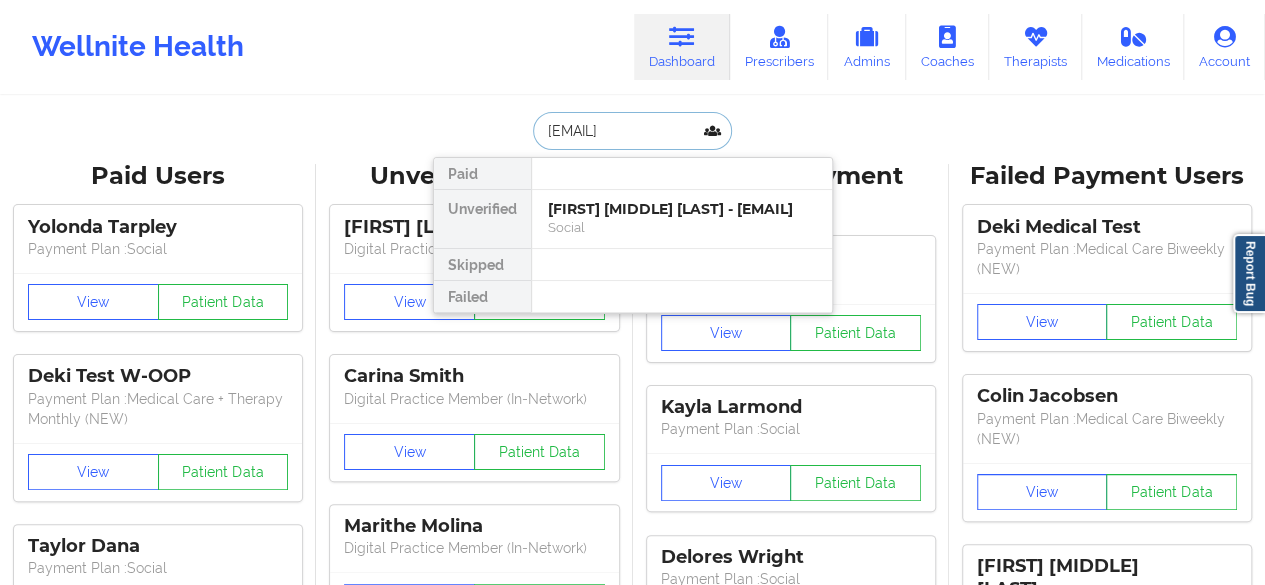 scroll, scrollTop: 0, scrollLeft: 24, axis: horizontal 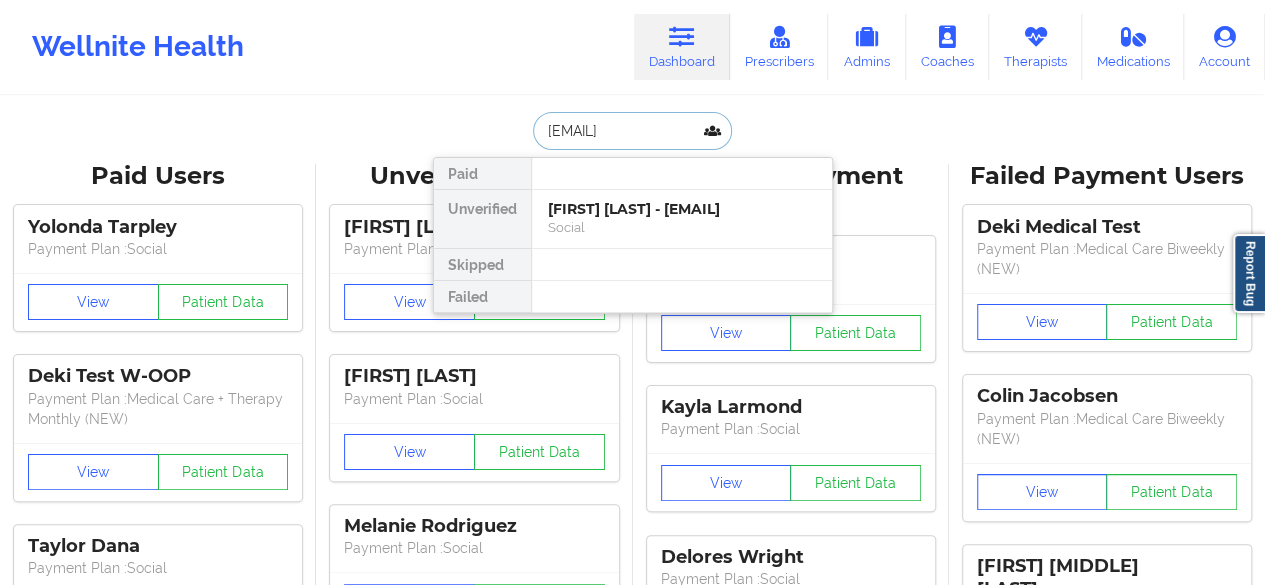 click on "[FIRST] [LAST] - [EMAIL]" at bounding box center [682, 209] 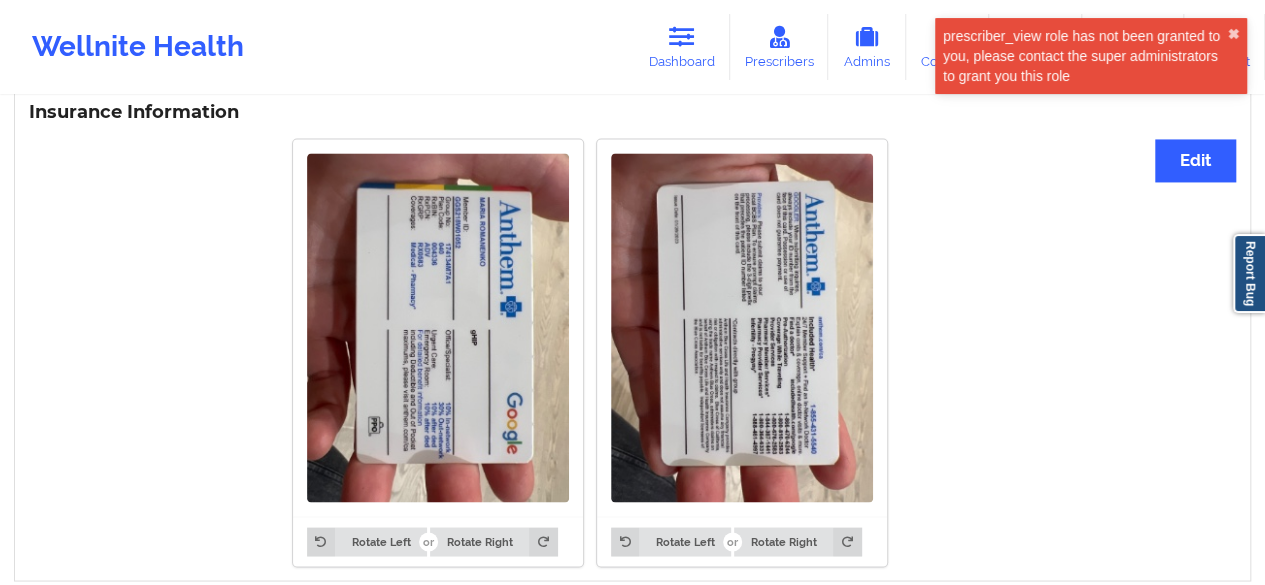 scroll, scrollTop: 1590, scrollLeft: 0, axis: vertical 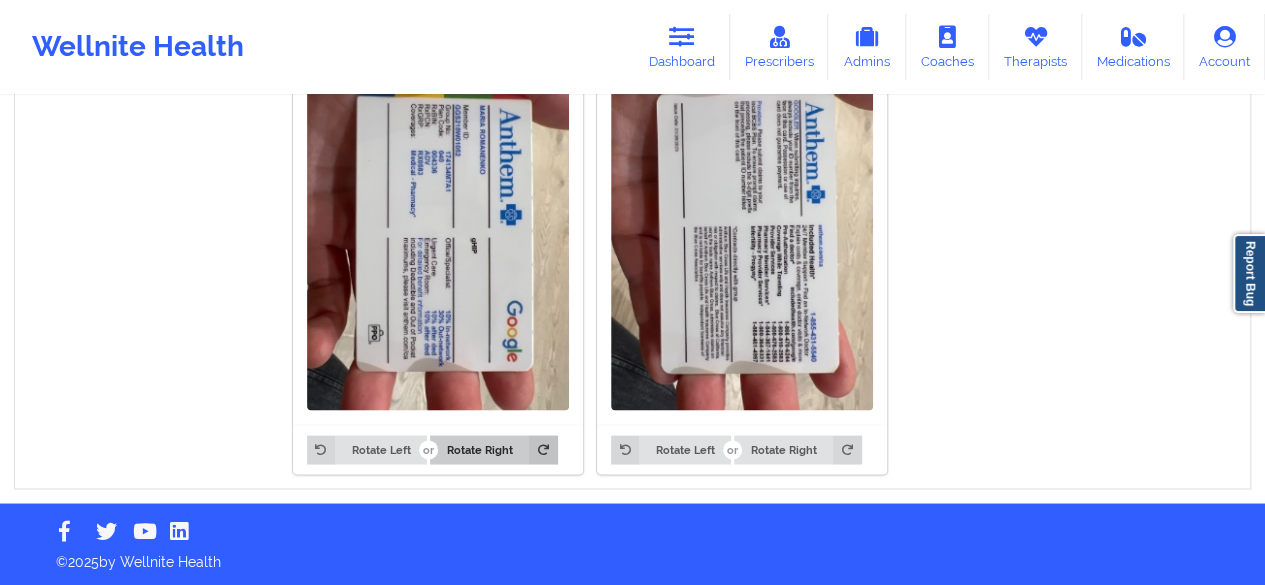 drag, startPoint x: 632, startPoint y: 279, endPoint x: 491, endPoint y: 439, distance: 213.26276 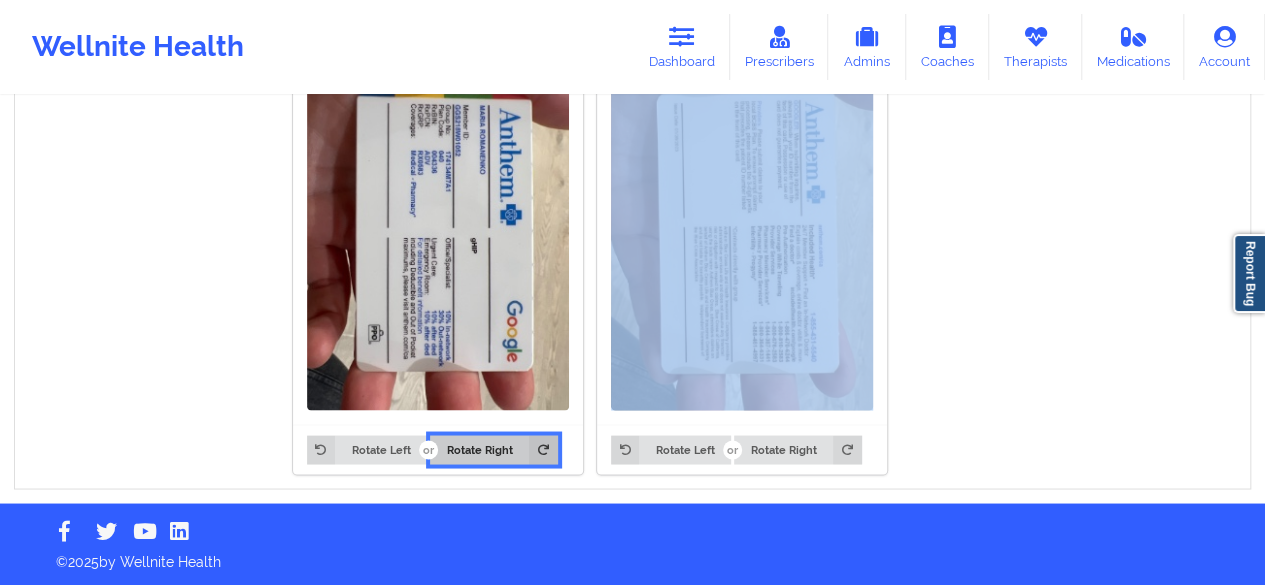 click on "Rotate Right" at bounding box center [493, 449] 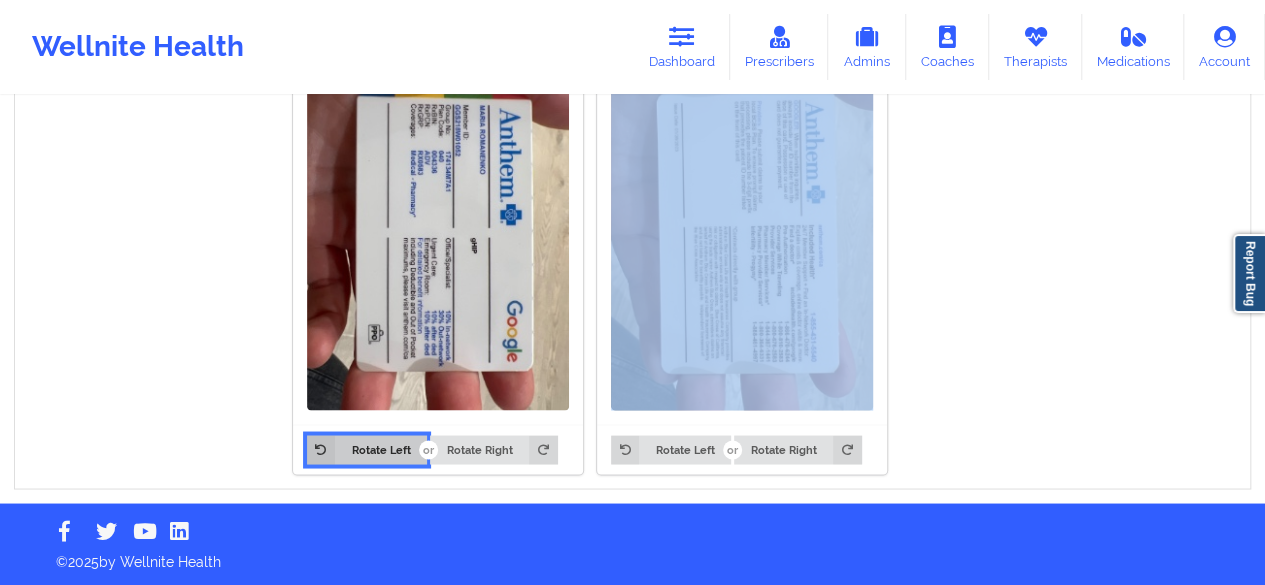 click on "Rotate Left" at bounding box center (367, 449) 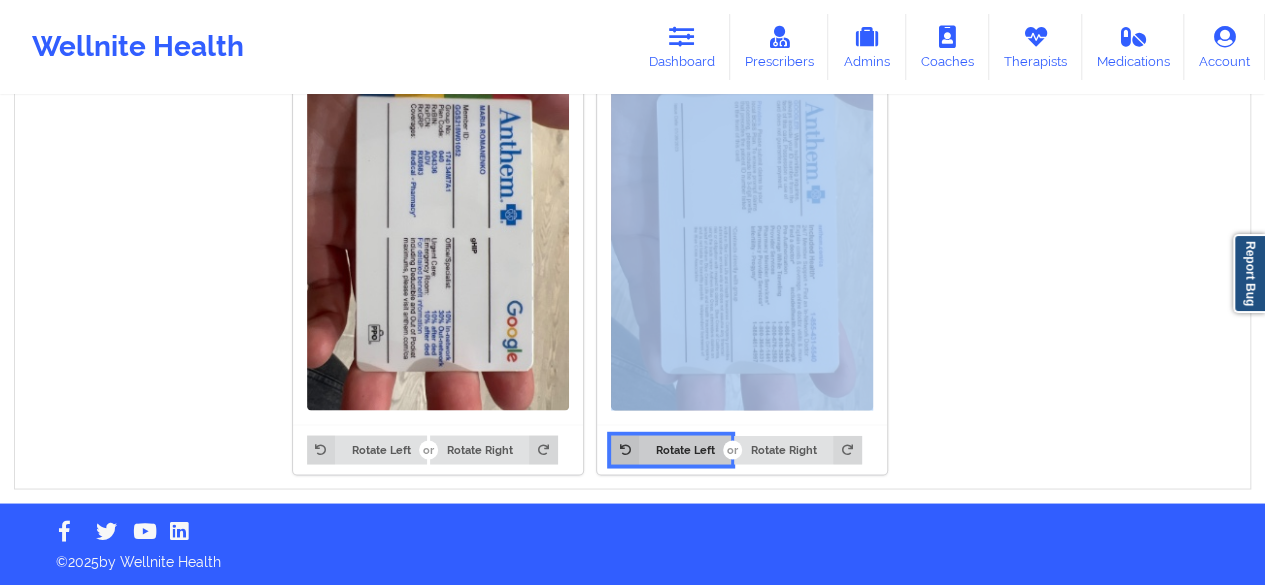 click at bounding box center (625, 449) 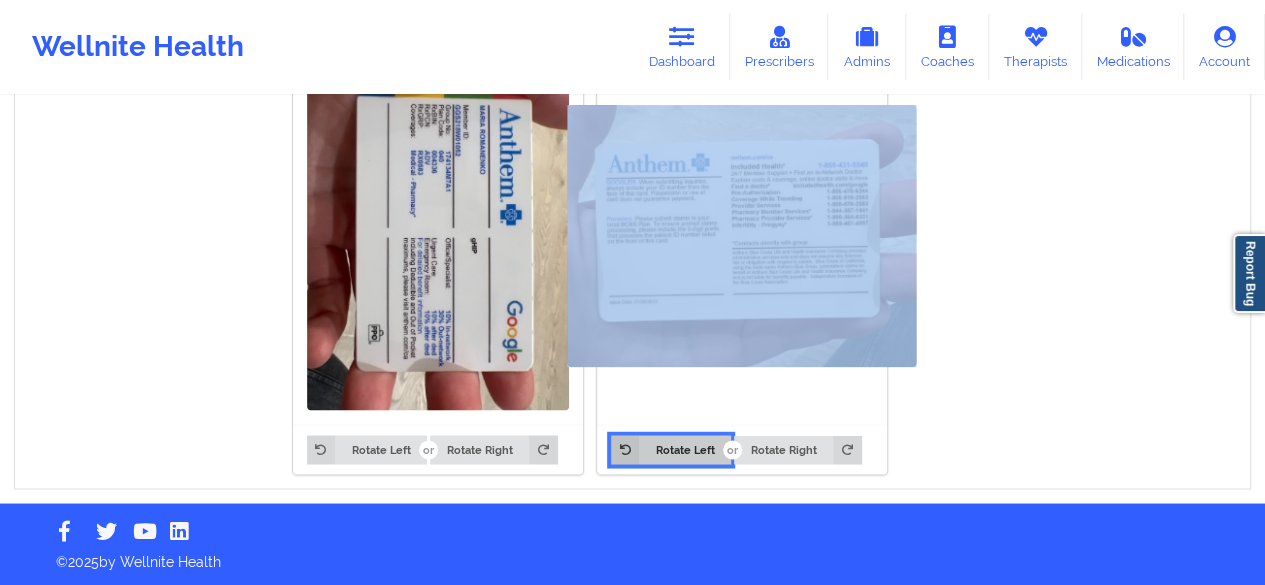click at bounding box center (625, 449) 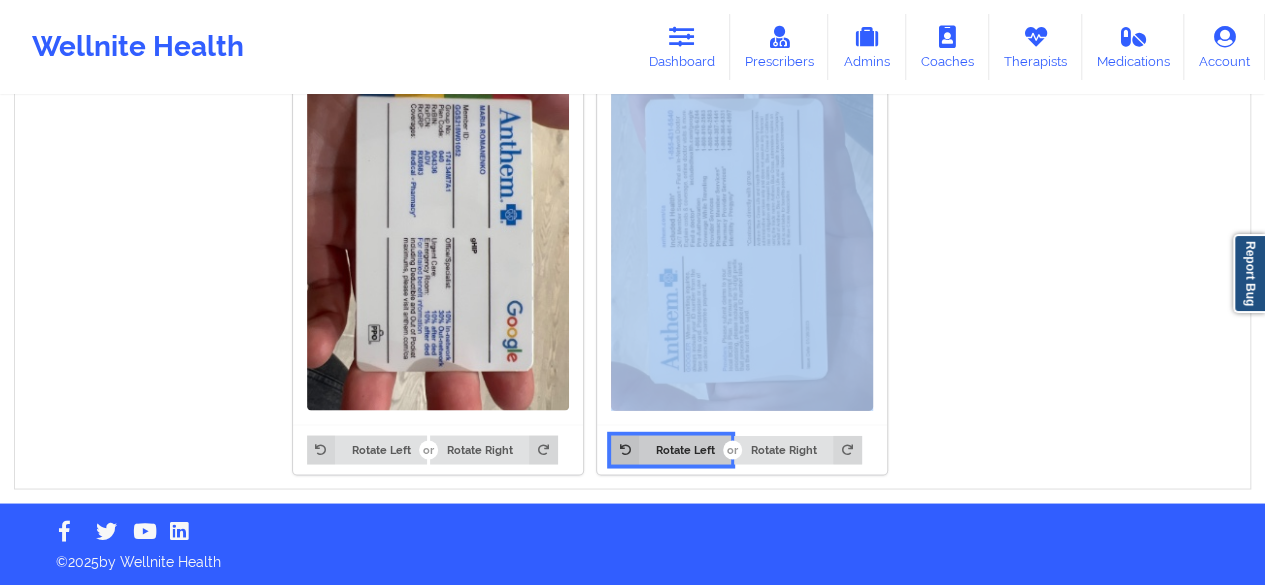 click at bounding box center (625, 449) 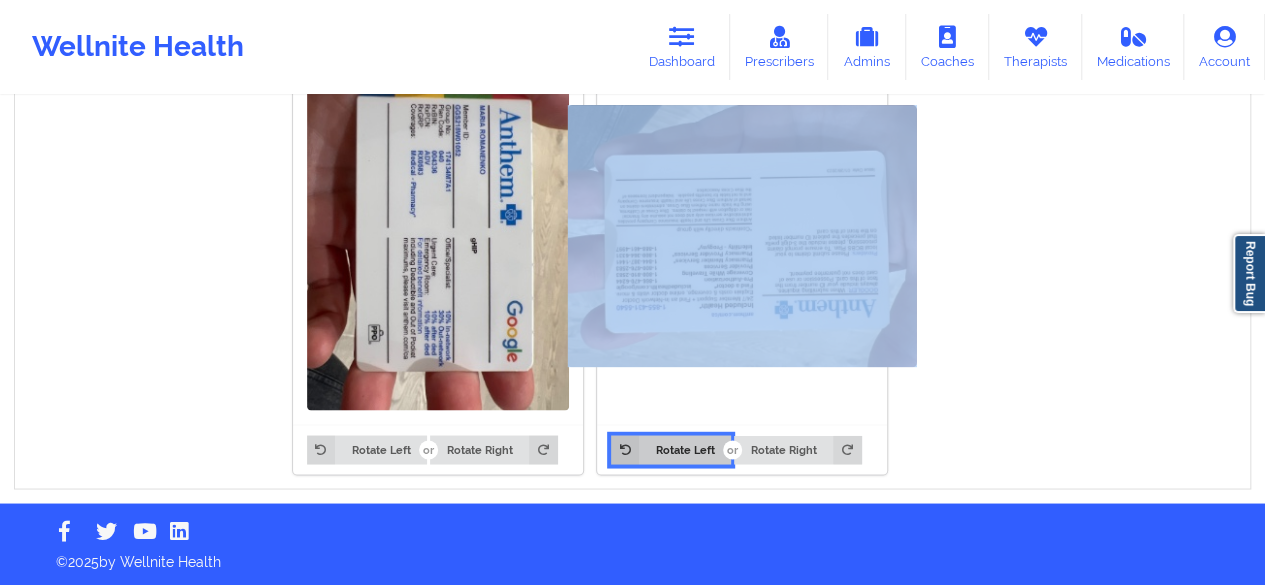 click at bounding box center (625, 449) 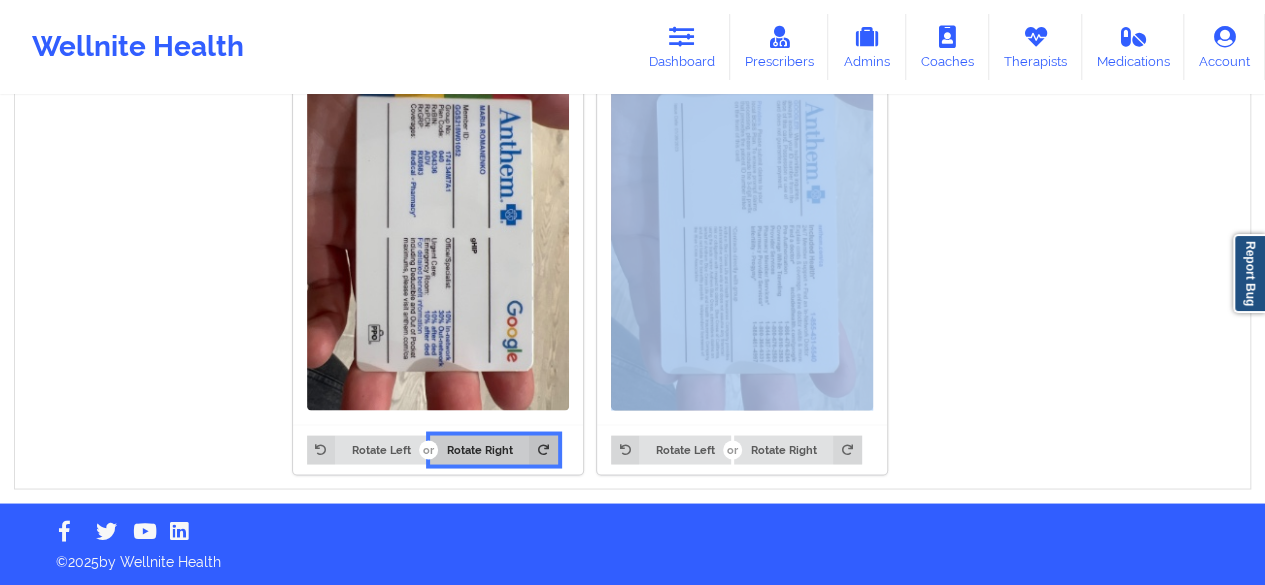 click on "Rotate Right" at bounding box center (493, 449) 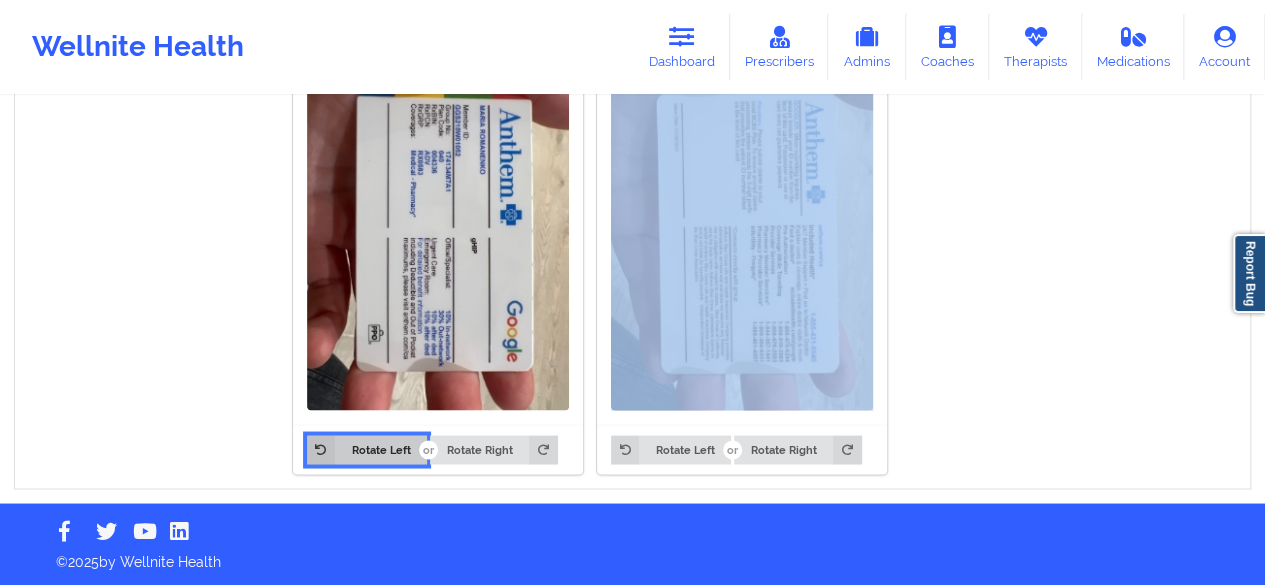 click on "Rotate Left" at bounding box center (367, 449) 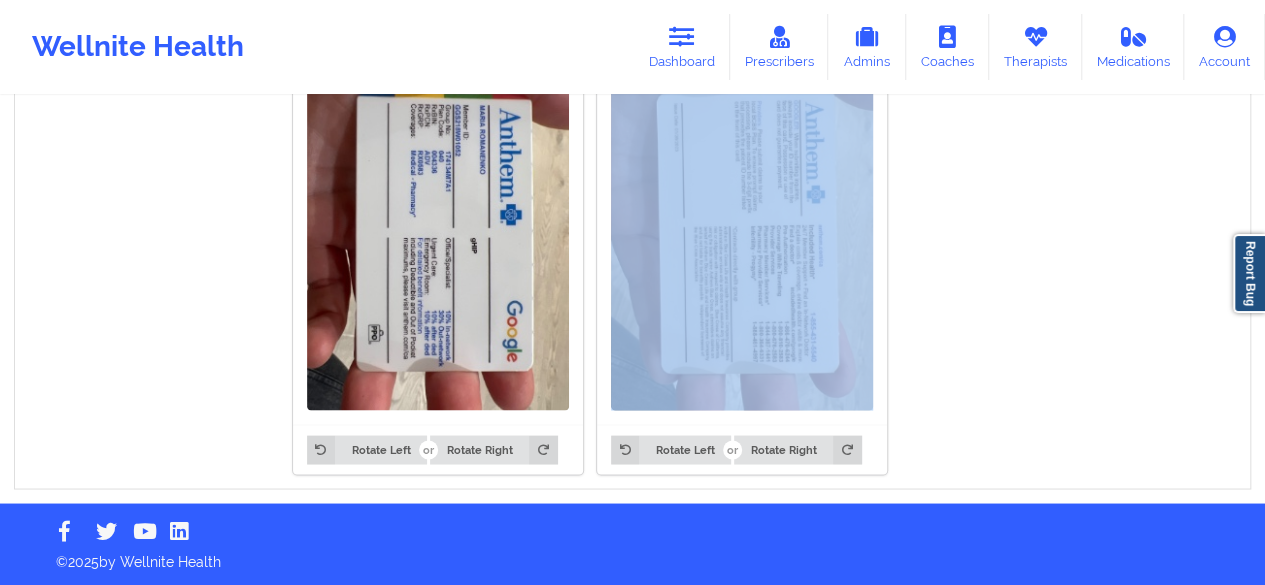click at bounding box center (428, 449) 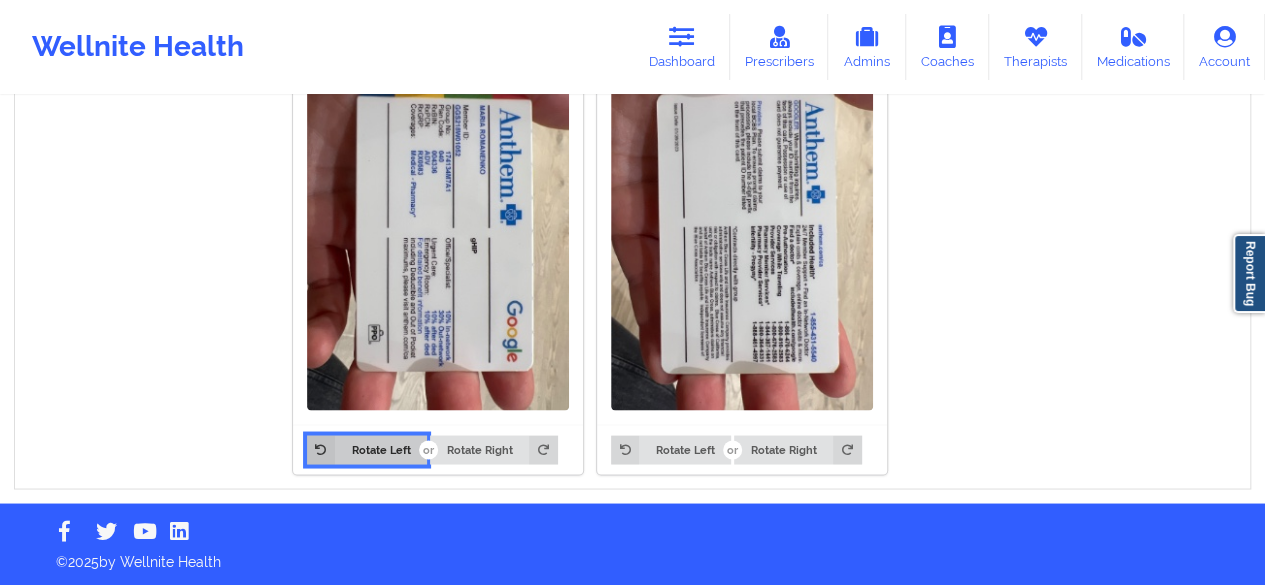 drag, startPoint x: 392, startPoint y: 448, endPoint x: 362, endPoint y: 301, distance: 150.03 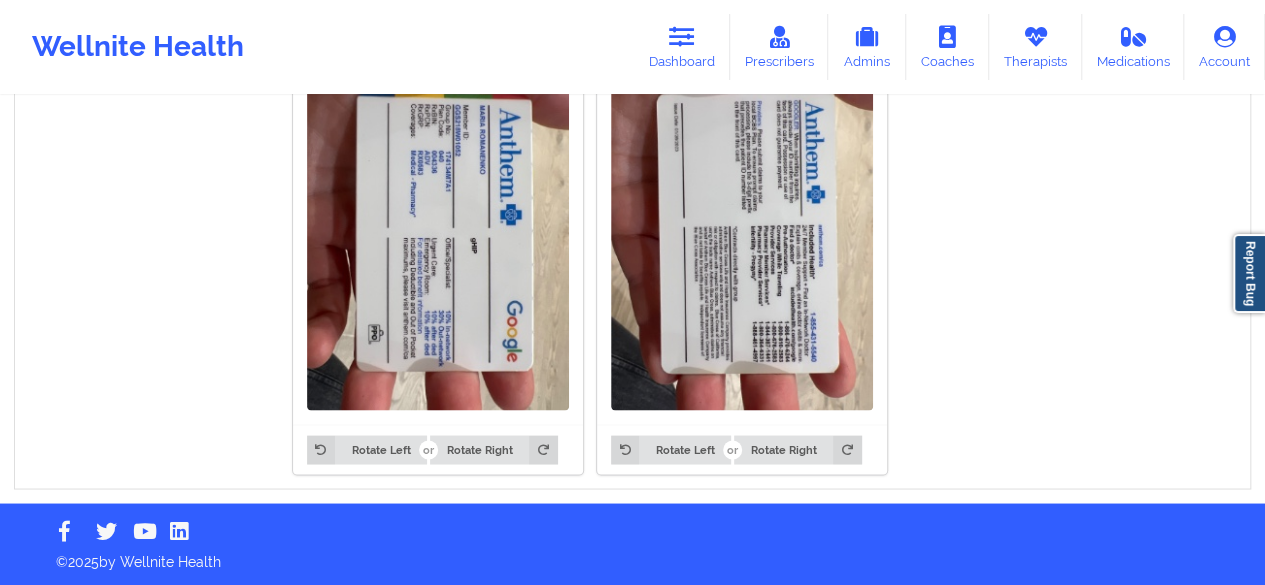 click at bounding box center (438, 235) 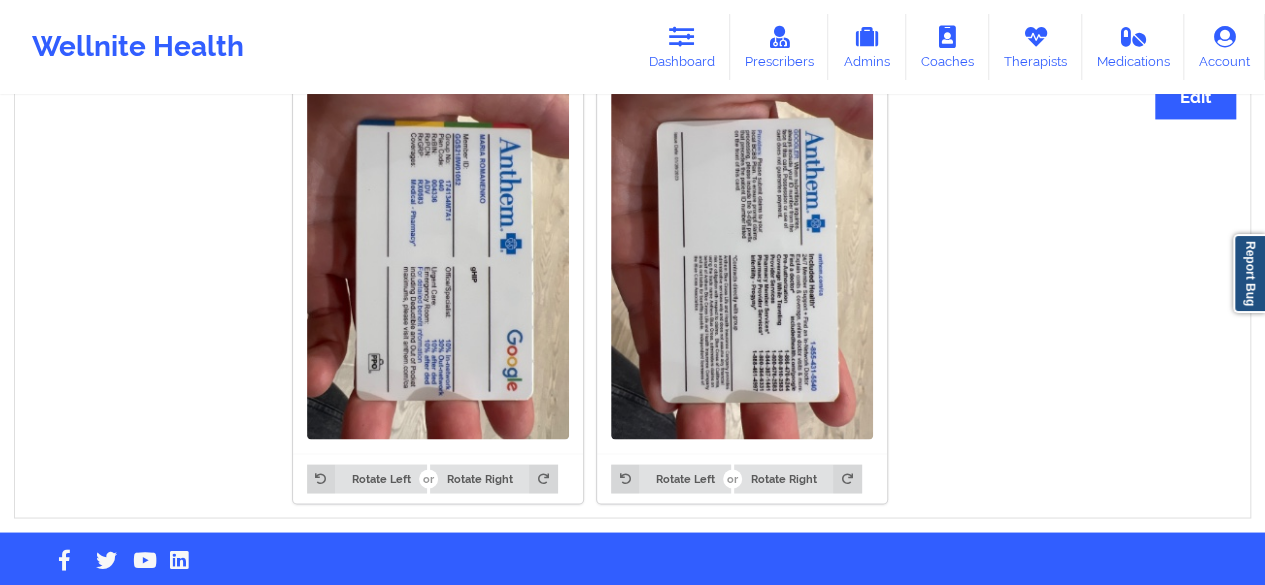 scroll, scrollTop: 1590, scrollLeft: 0, axis: vertical 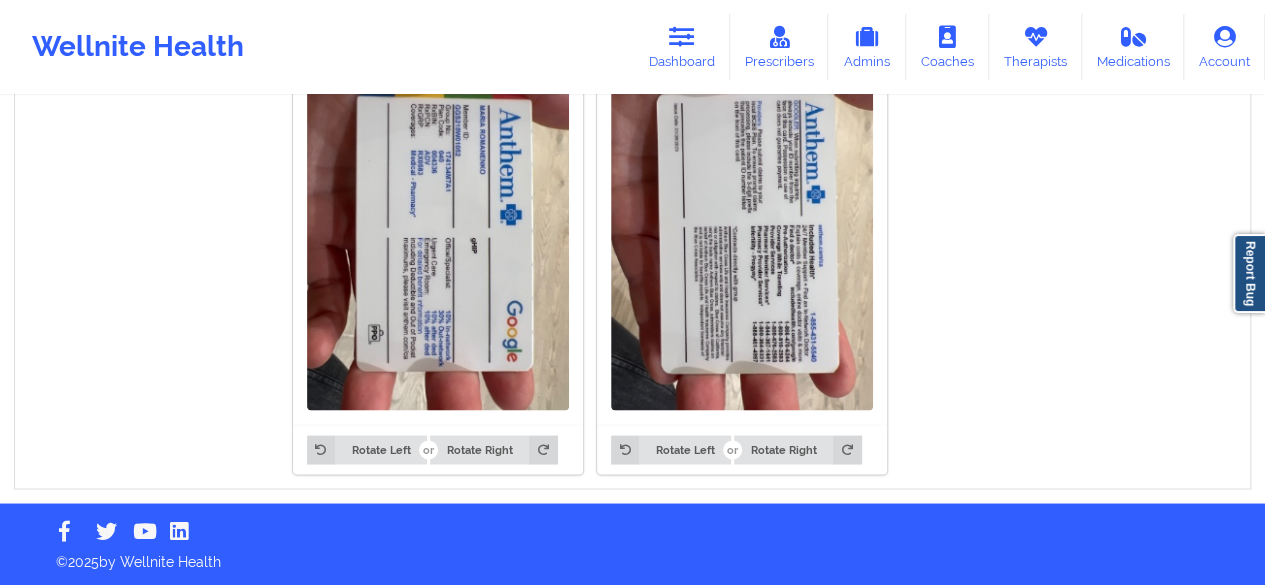 click on "Rotate Left Rotate Right" at bounding box center (438, 449) 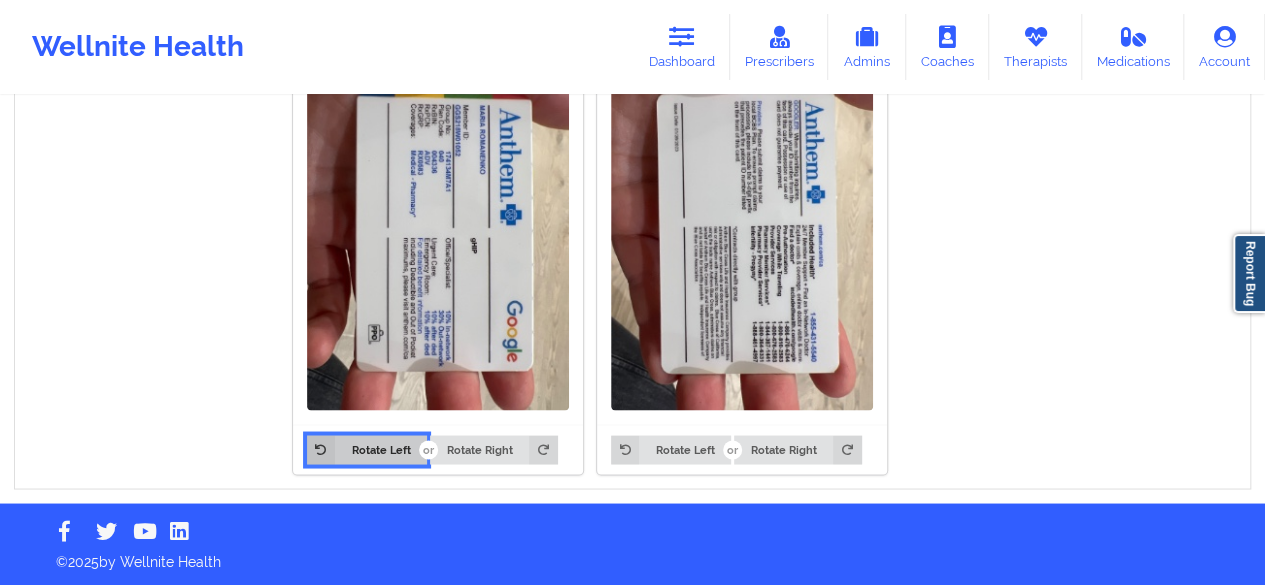 click on "Rotate Left" at bounding box center [367, 449] 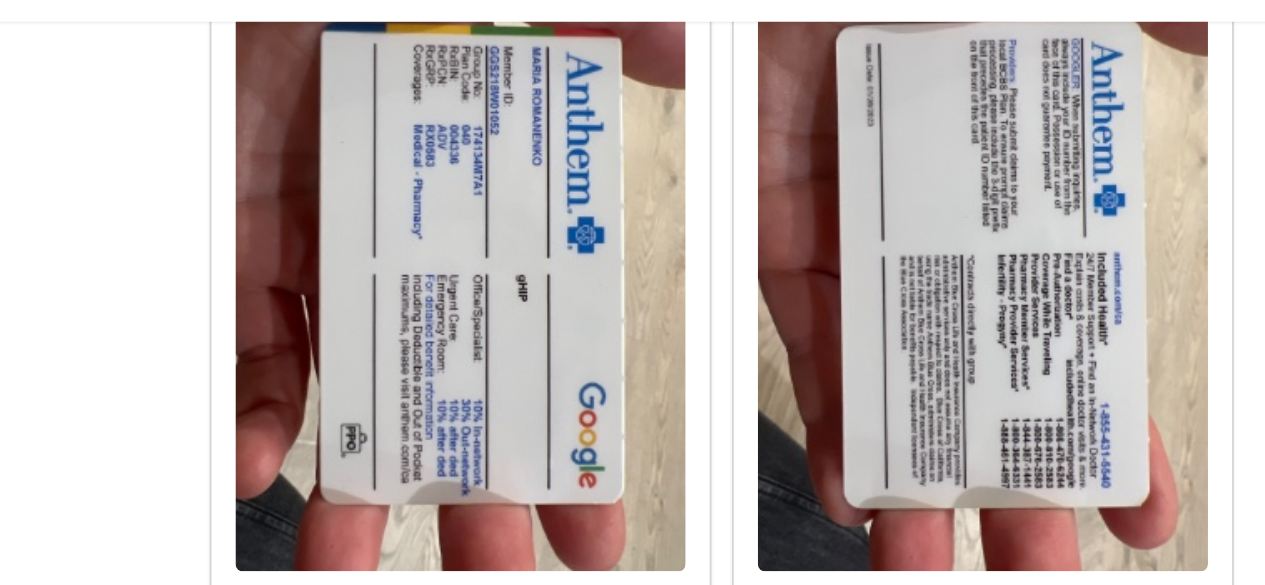 scroll, scrollTop: 1586, scrollLeft: 0, axis: vertical 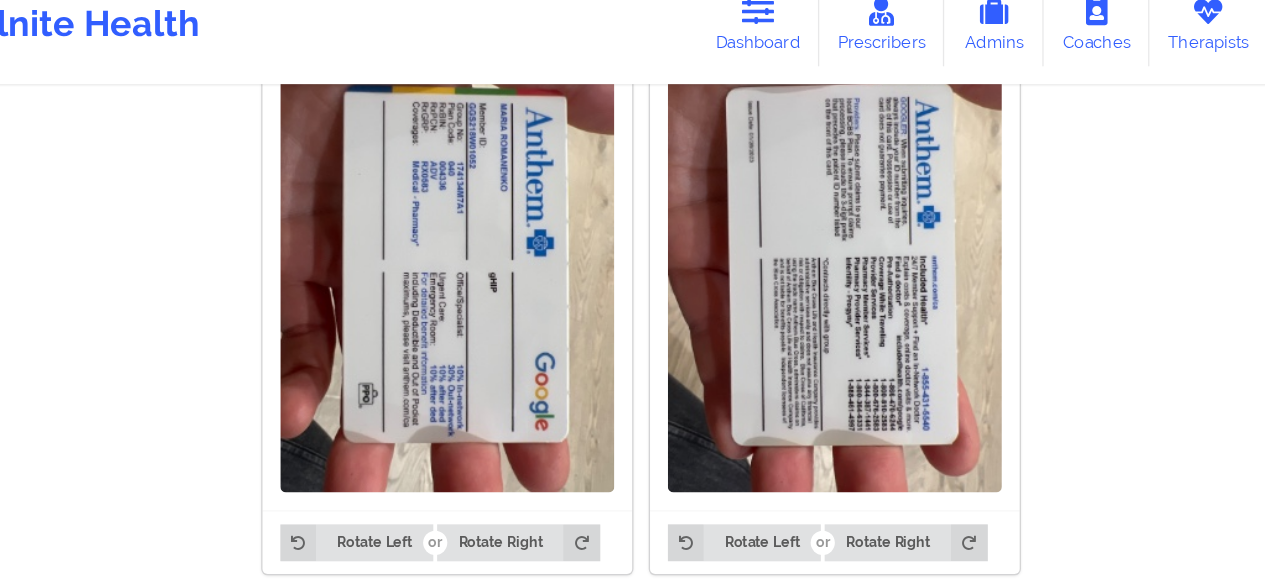 click at bounding box center [742, 239] 